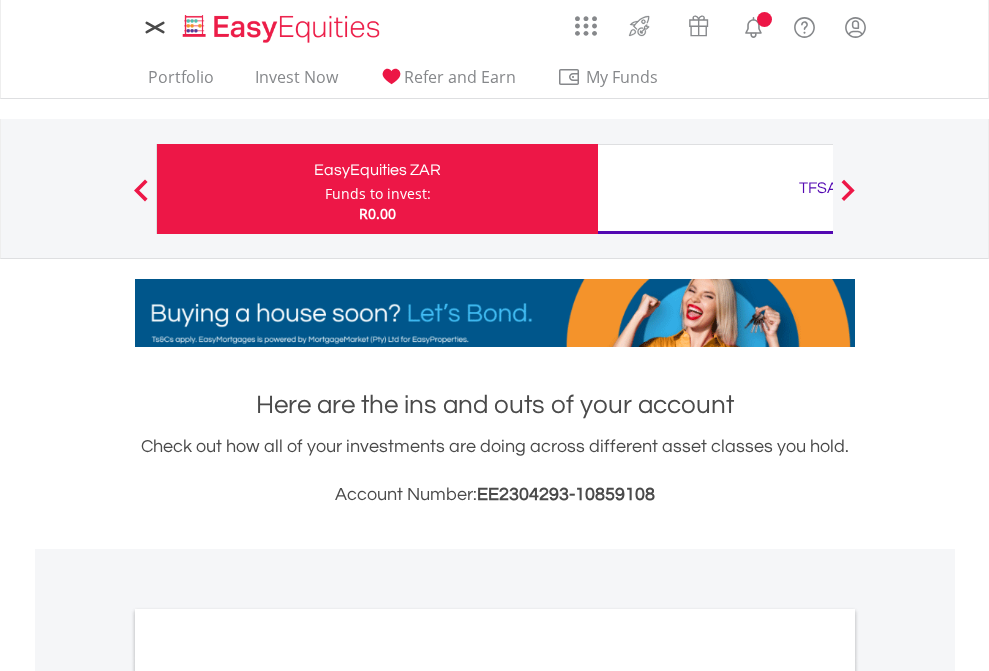 scroll, scrollTop: 0, scrollLeft: 0, axis: both 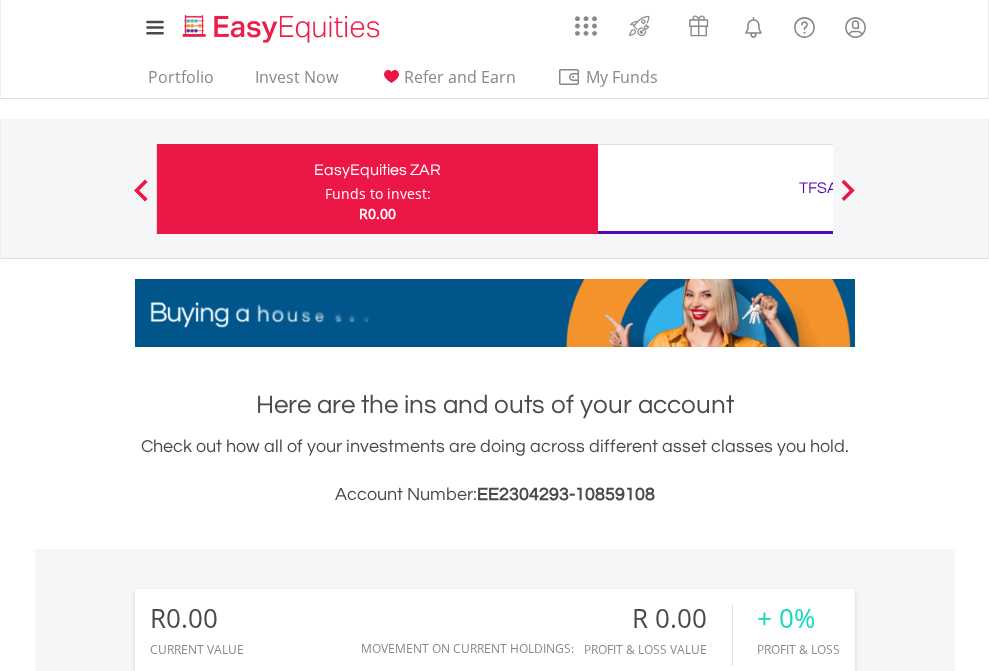 click on "Funds to invest:" at bounding box center [378, 194] 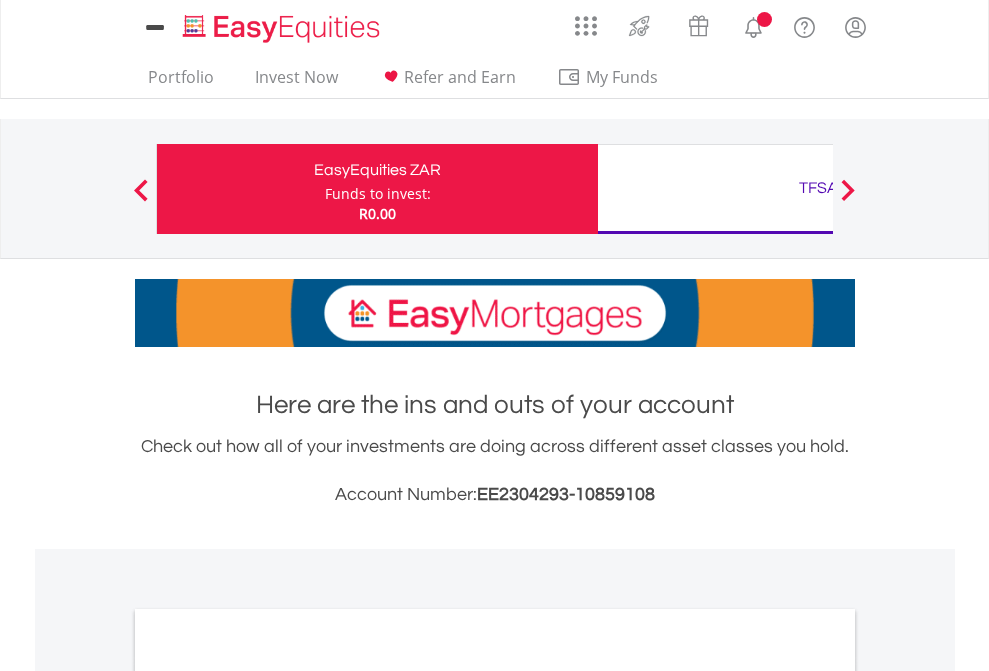 scroll, scrollTop: 0, scrollLeft: 0, axis: both 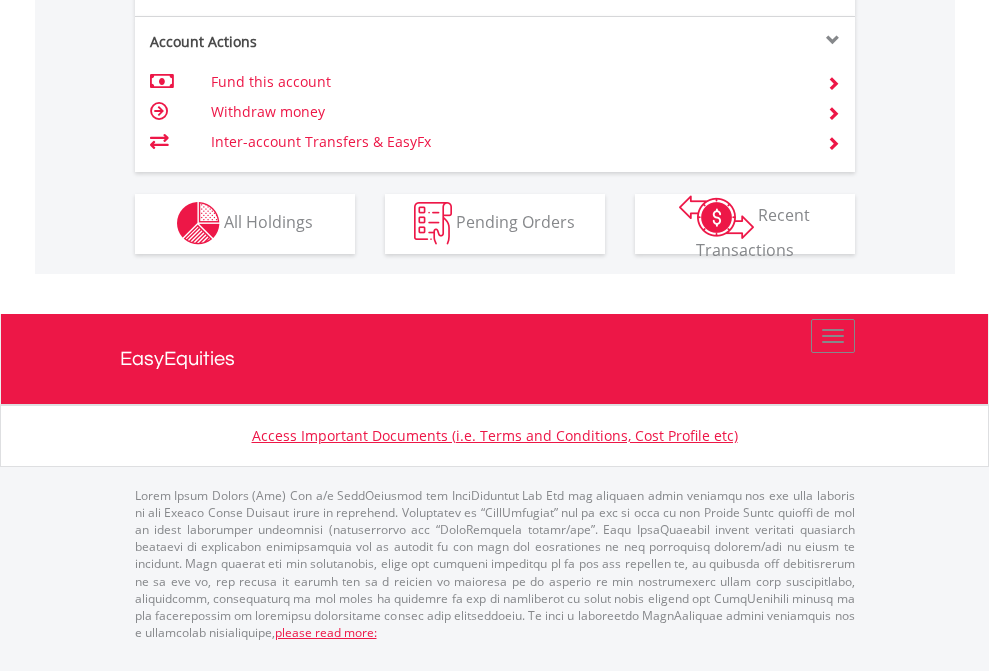 click on "Investment types" at bounding box center [706, -353] 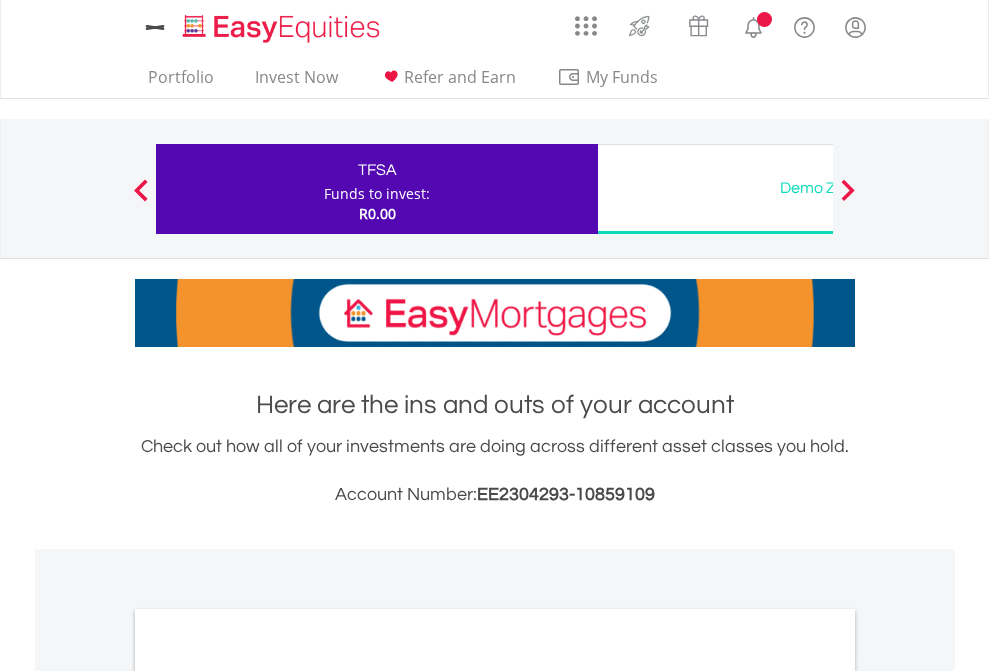 scroll, scrollTop: 0, scrollLeft: 0, axis: both 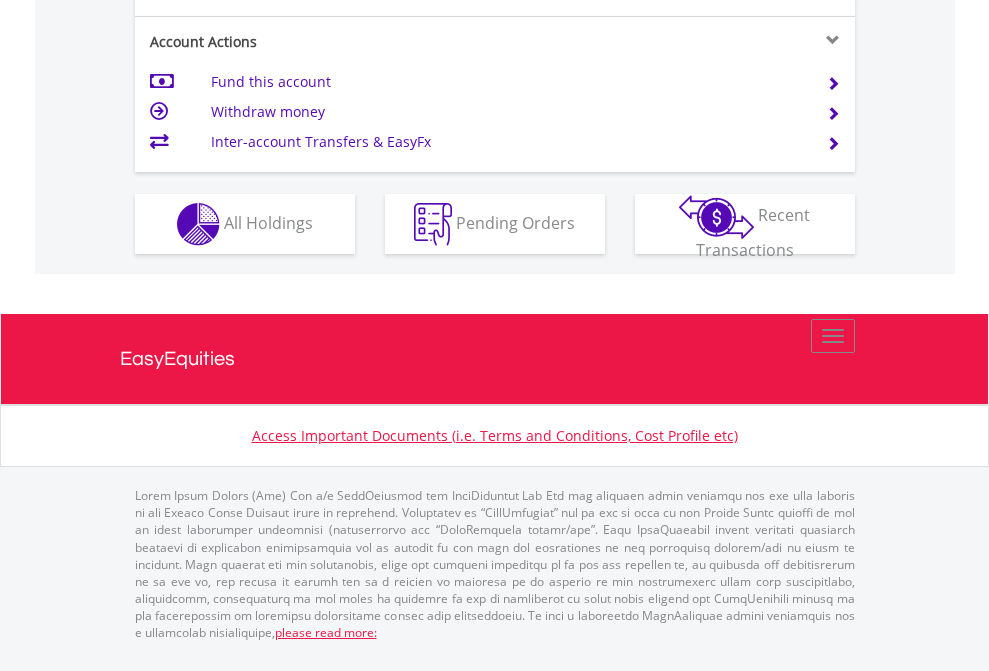 click on "Investment types" at bounding box center [706, -337] 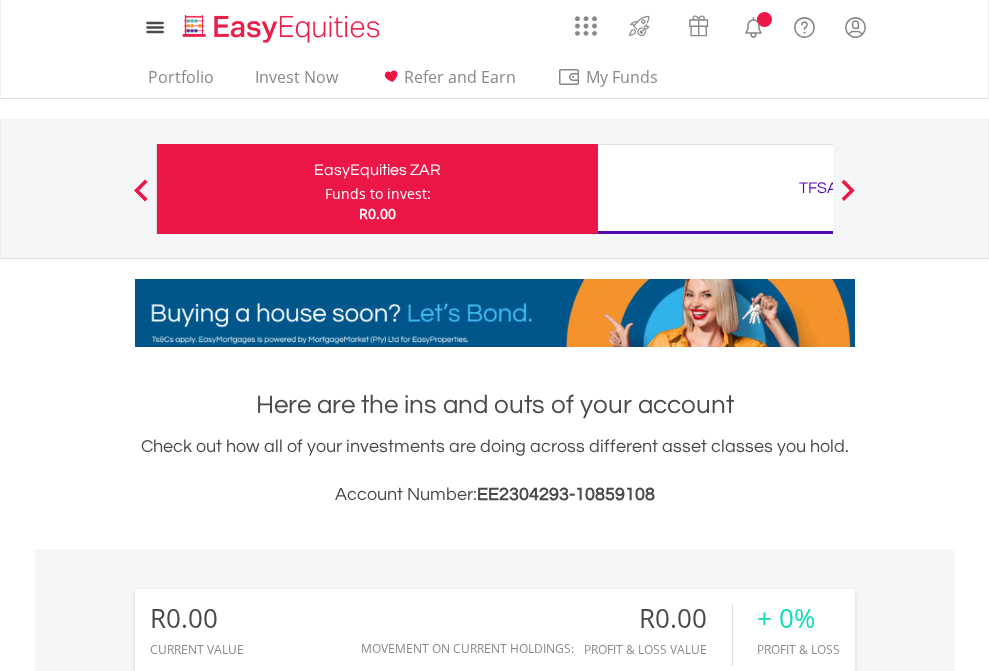 scroll, scrollTop: 0, scrollLeft: 0, axis: both 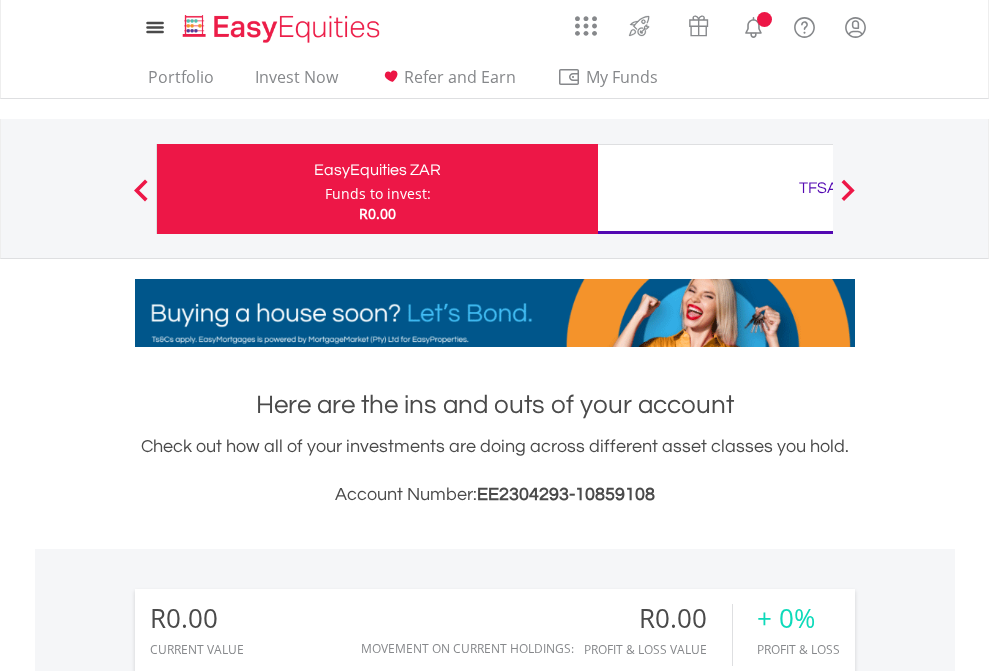 click on "All Holdings" at bounding box center [268, 1442] 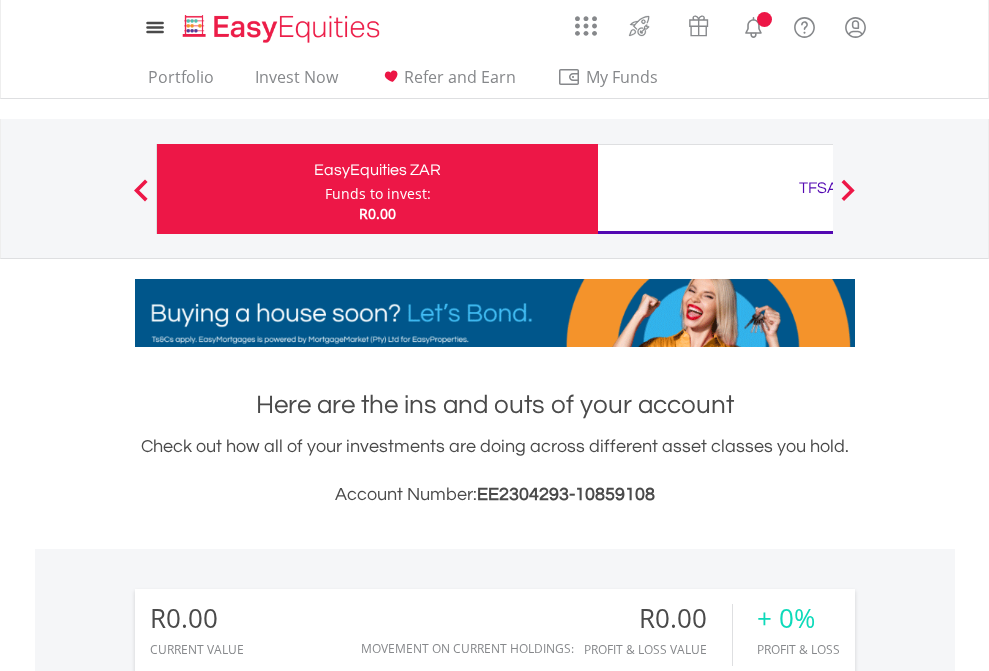 scroll, scrollTop: 999808, scrollLeft: 999687, axis: both 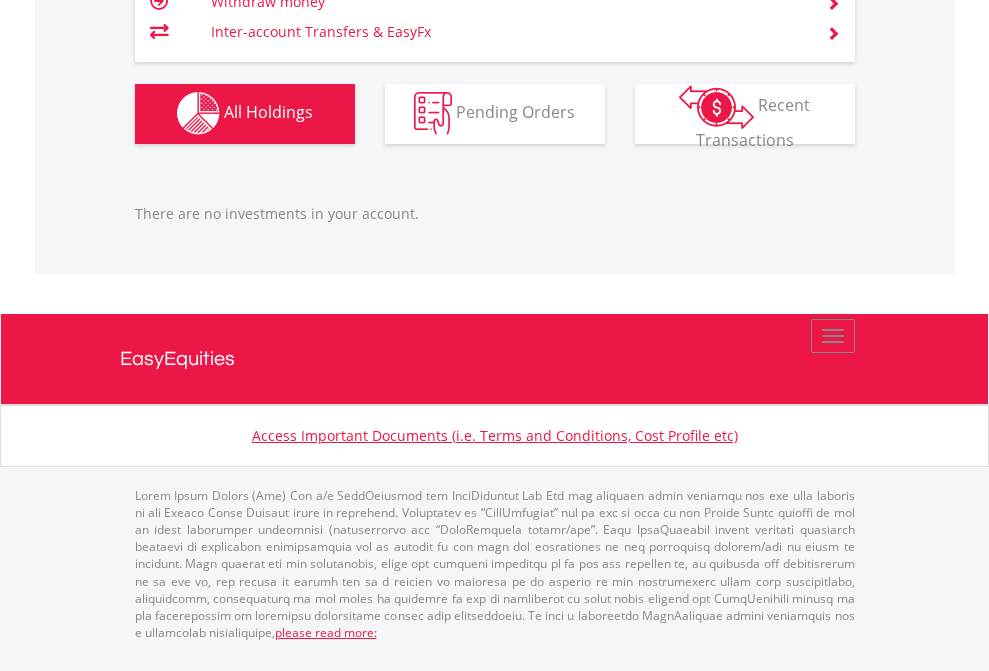click on "TFSA" at bounding box center (818, -1142) 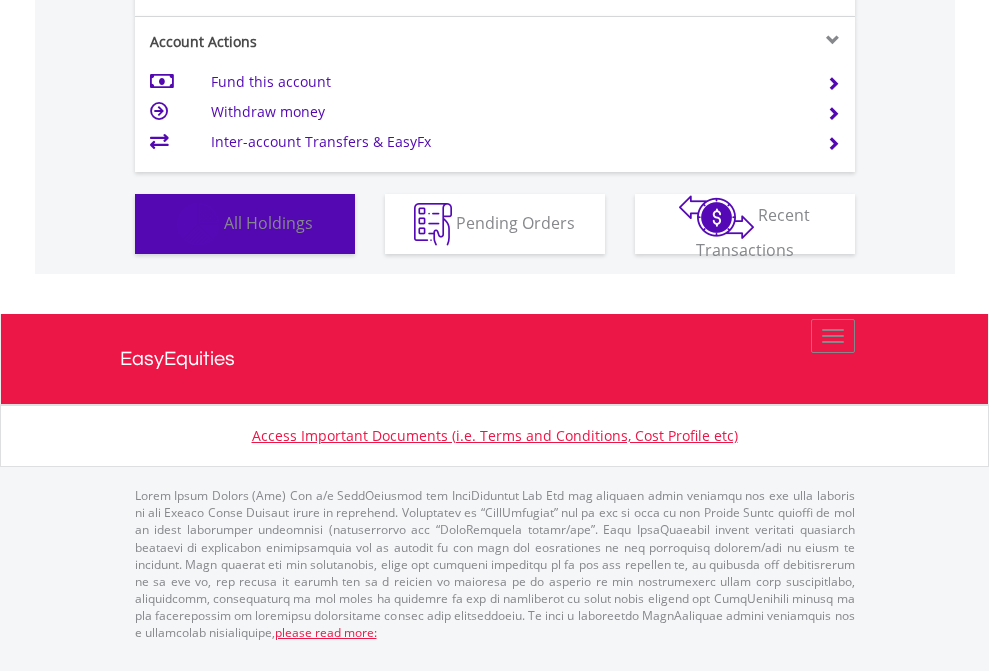click on "All Holdings" at bounding box center [268, 222] 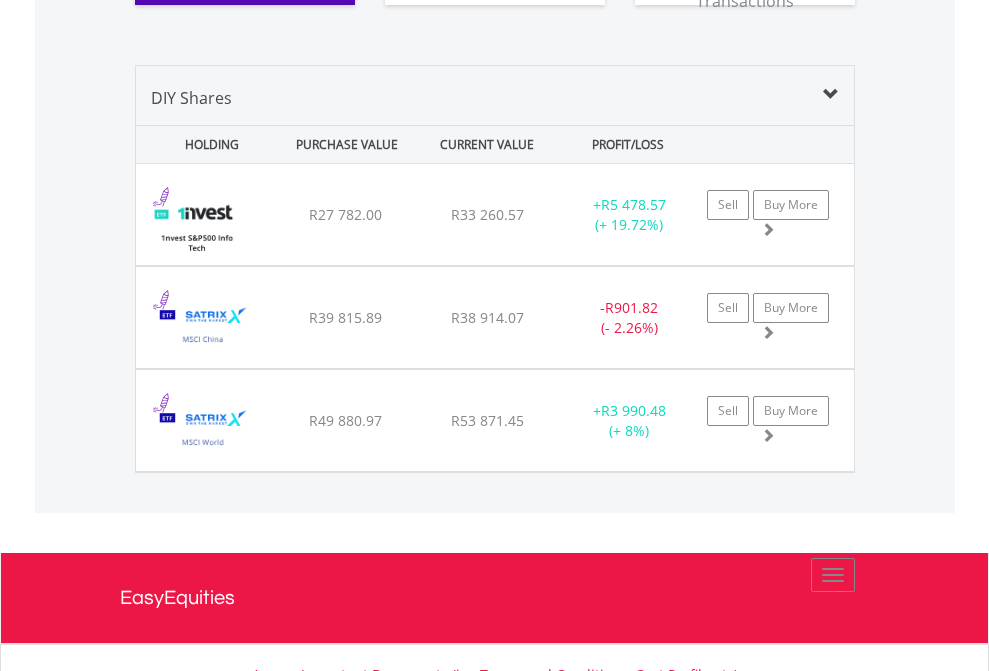 scroll, scrollTop: 2224, scrollLeft: 0, axis: vertical 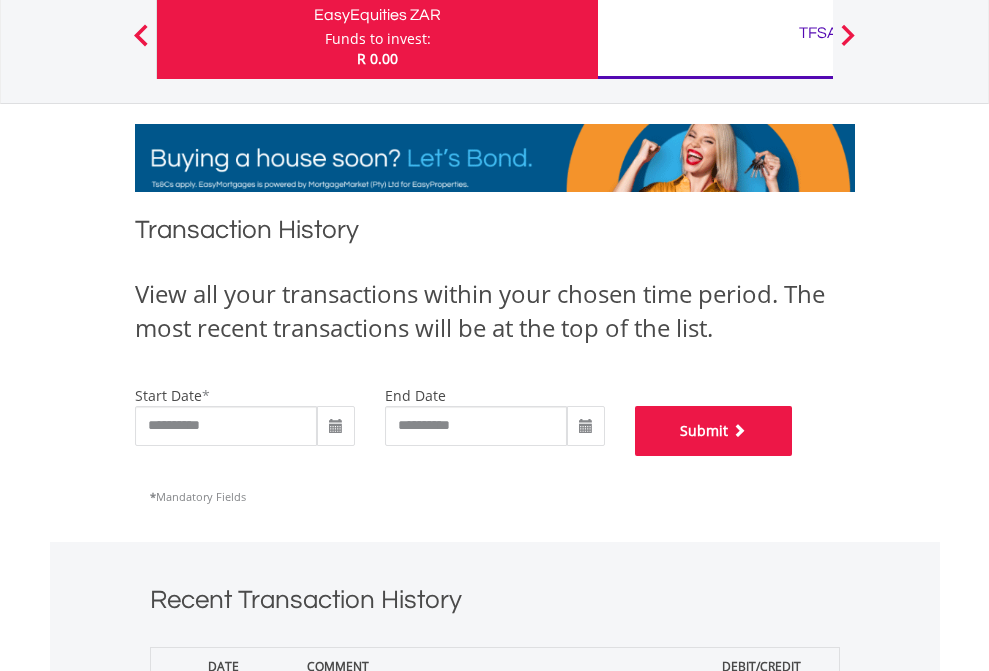 click on "Submit" at bounding box center (714, 431) 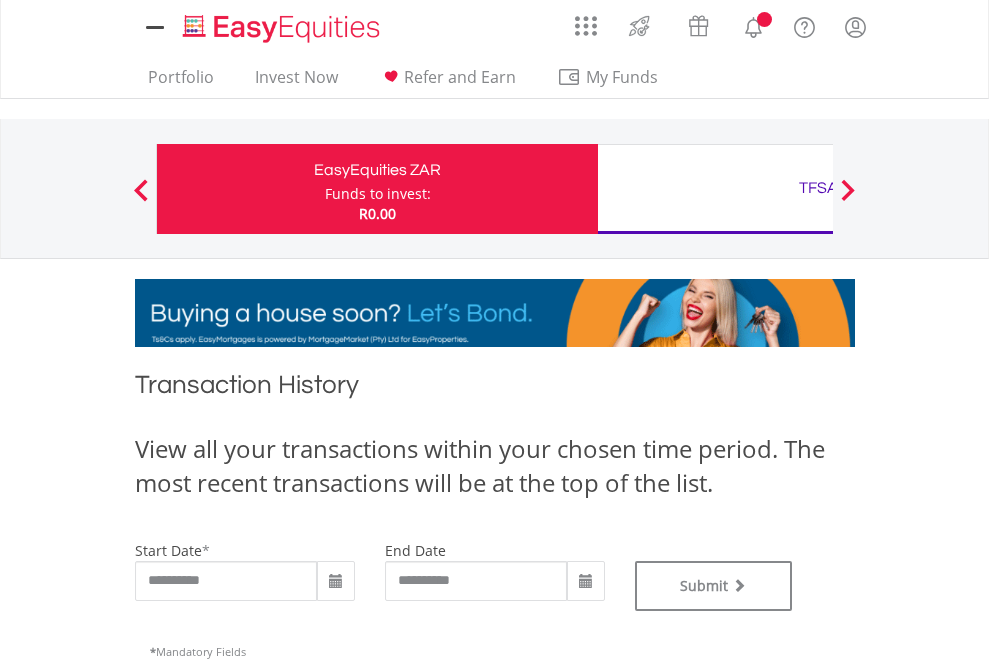 scroll, scrollTop: 0, scrollLeft: 0, axis: both 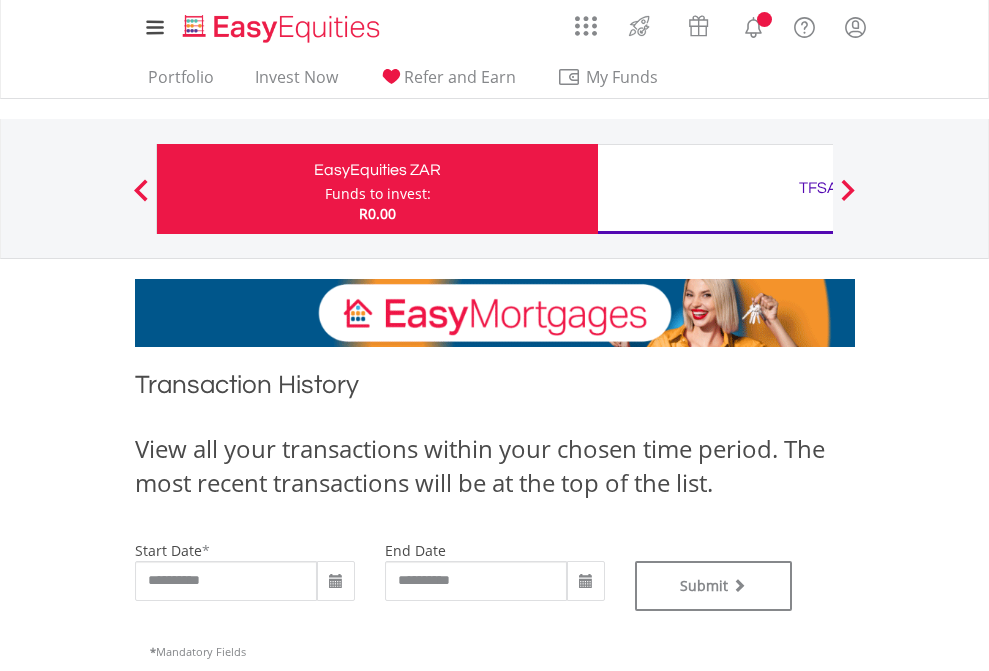 click on "TFSA" at bounding box center (818, 188) 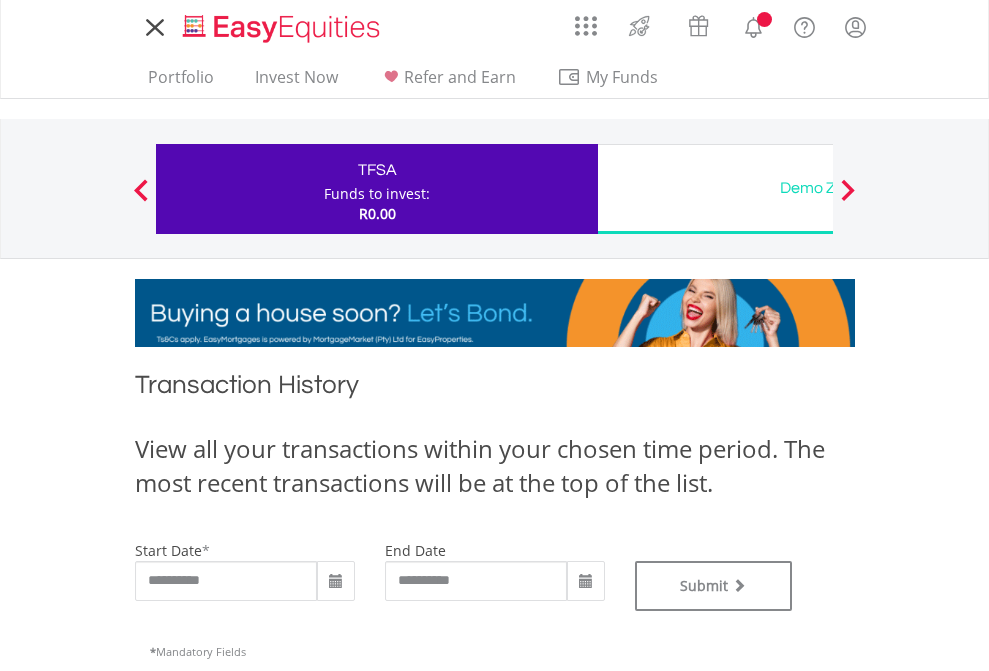 scroll, scrollTop: 0, scrollLeft: 0, axis: both 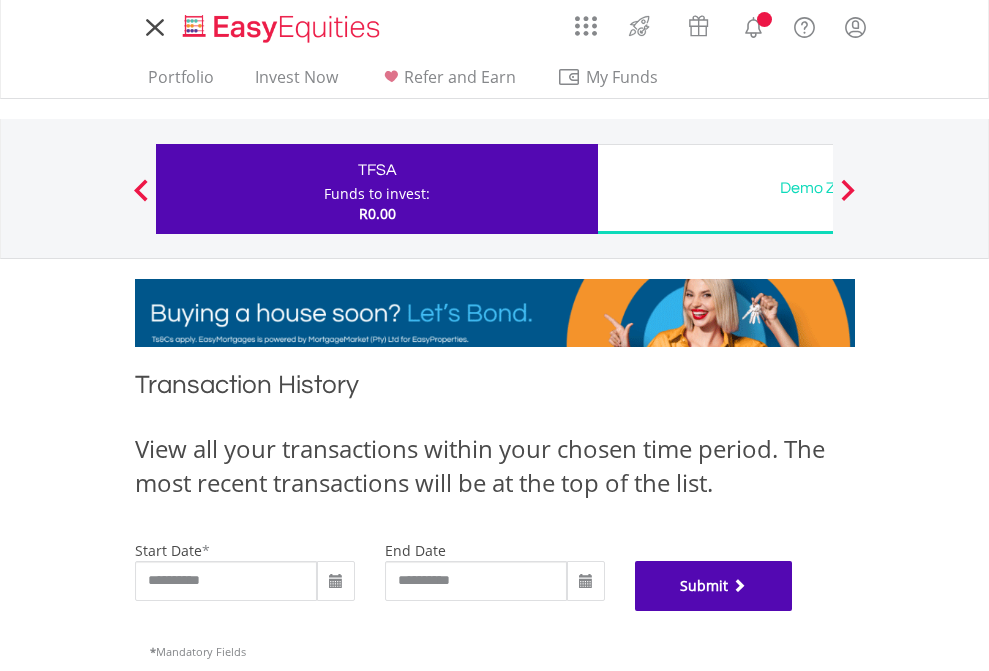 click on "Submit" at bounding box center (714, 586) 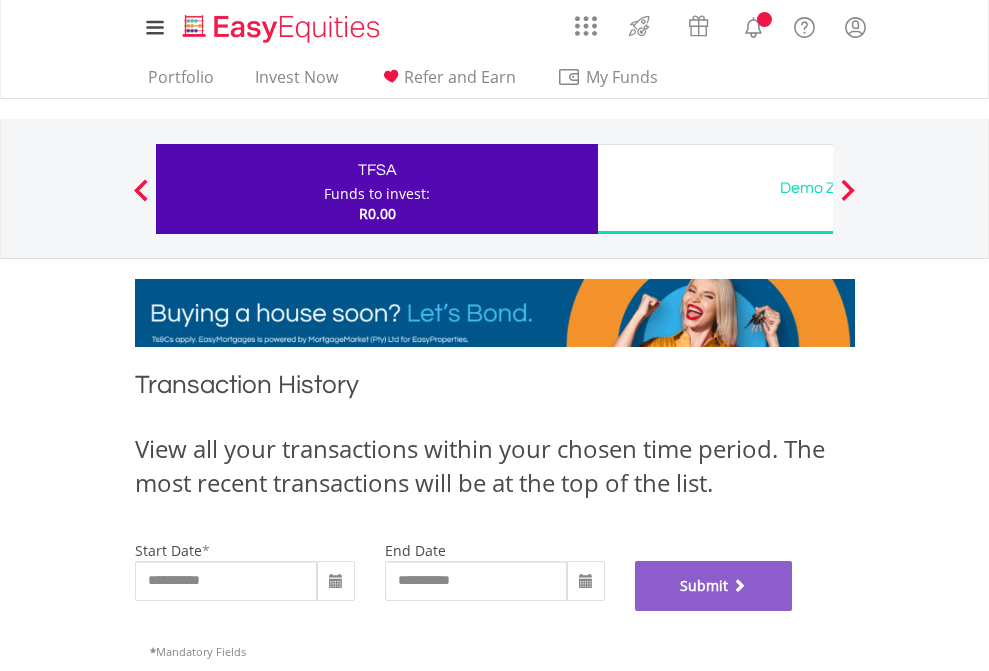 scroll, scrollTop: 811, scrollLeft: 0, axis: vertical 